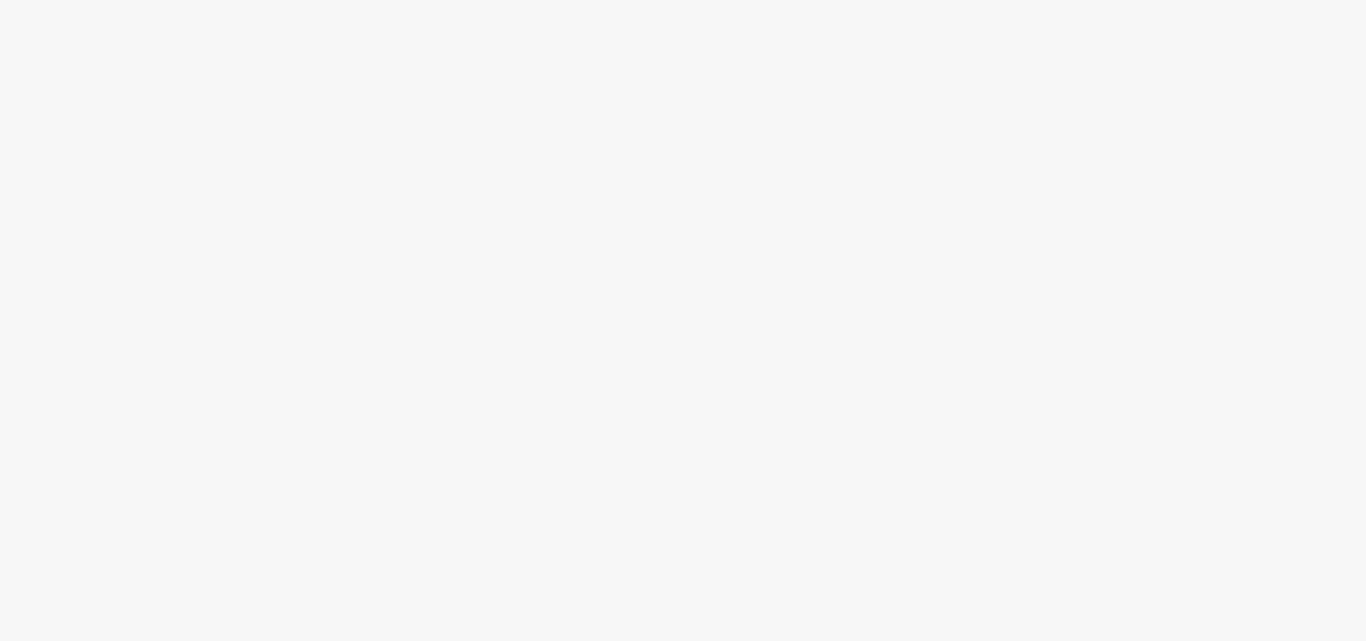 scroll, scrollTop: 0, scrollLeft: 0, axis: both 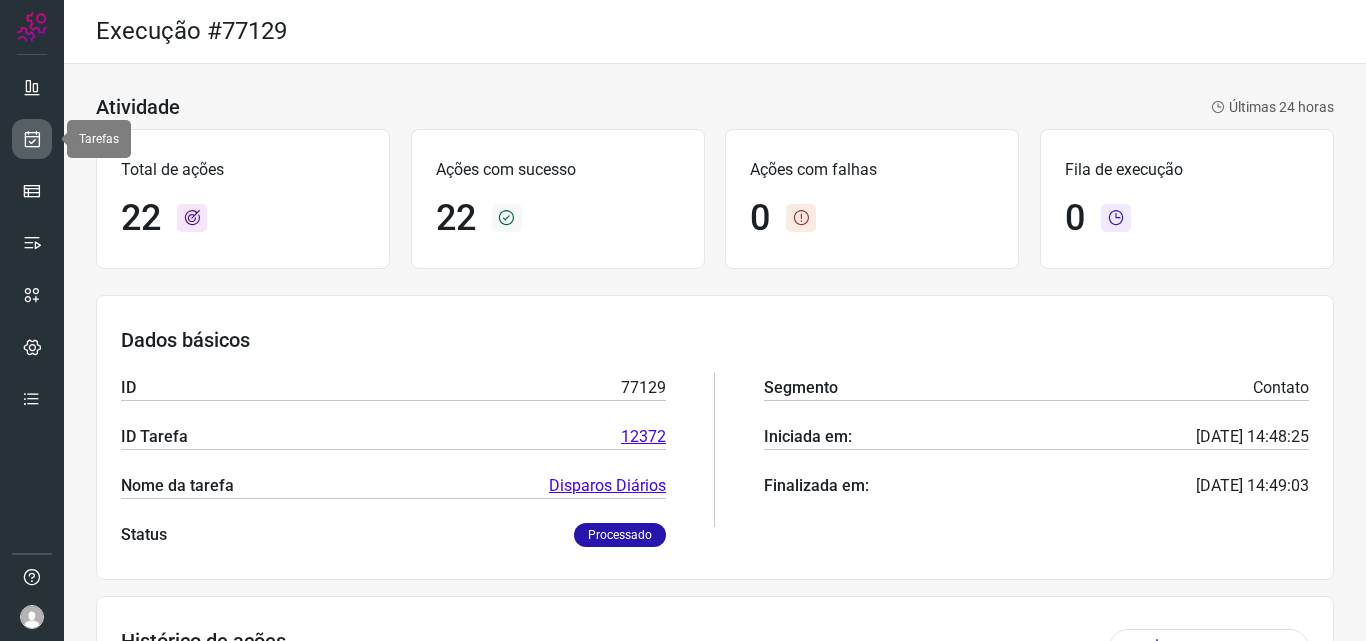click at bounding box center (32, 139) 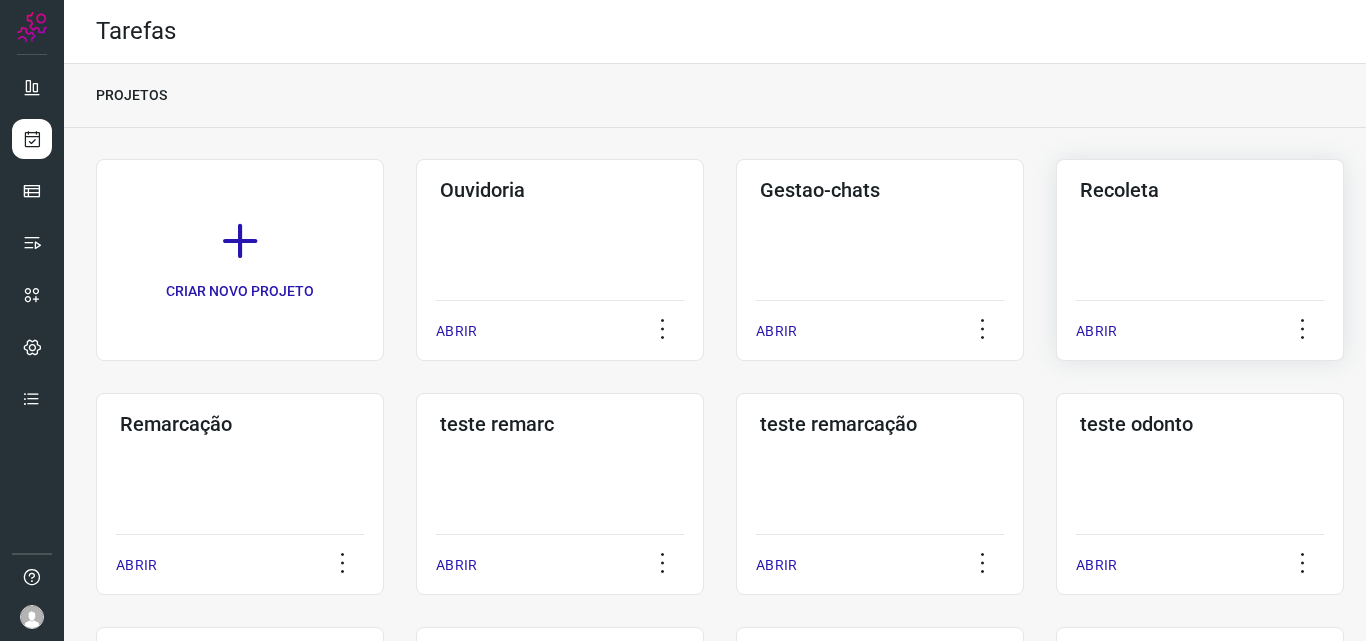click on "ABRIR" at bounding box center (1200, 325) 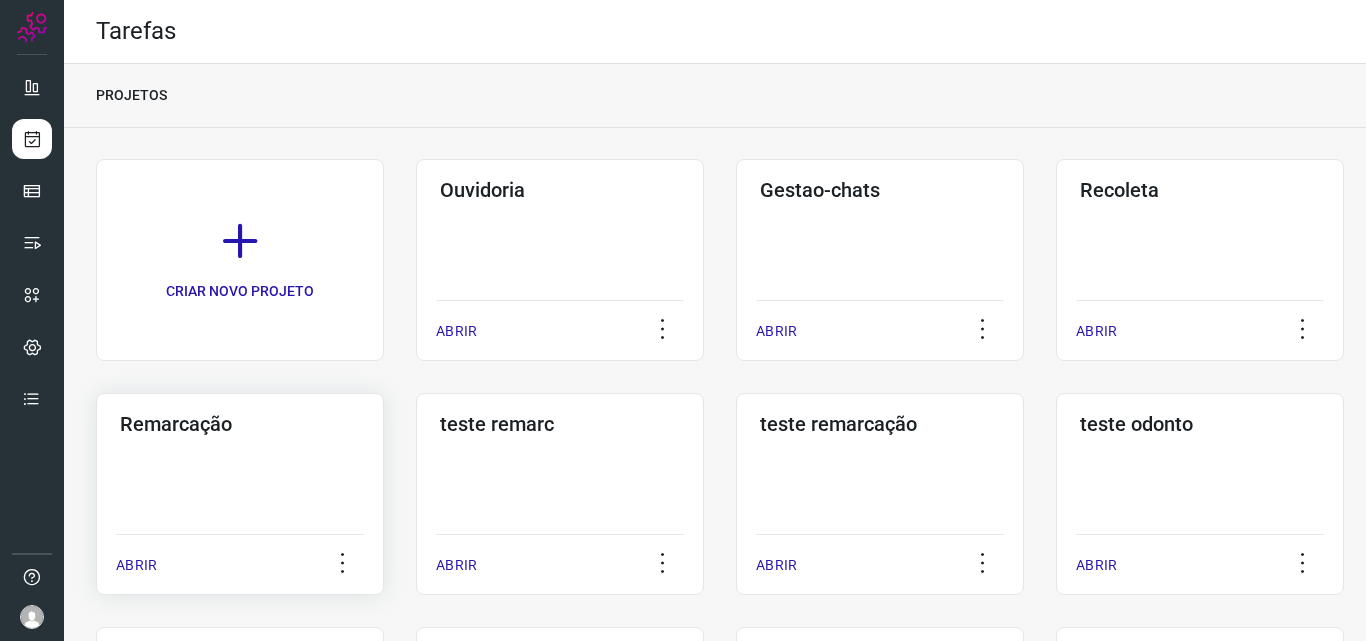click on "Remarcação  ABRIR" 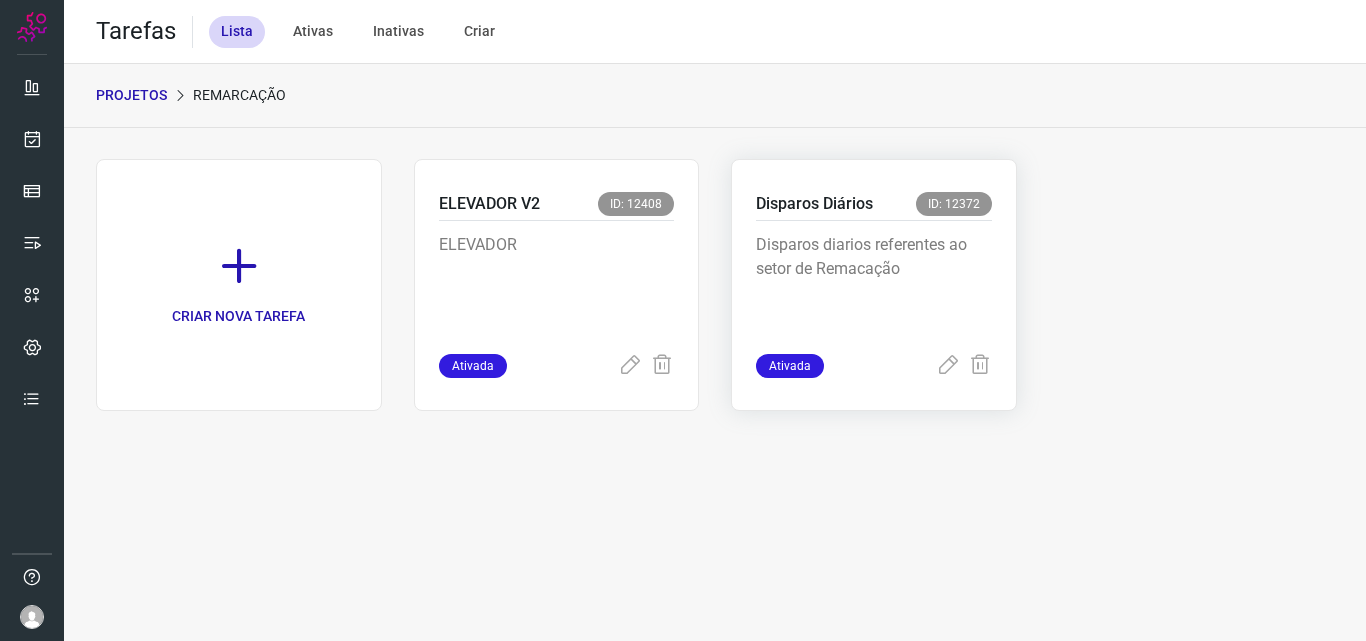 click on "Disparos diarios referentes ao setor de Remacação" at bounding box center (874, 283) 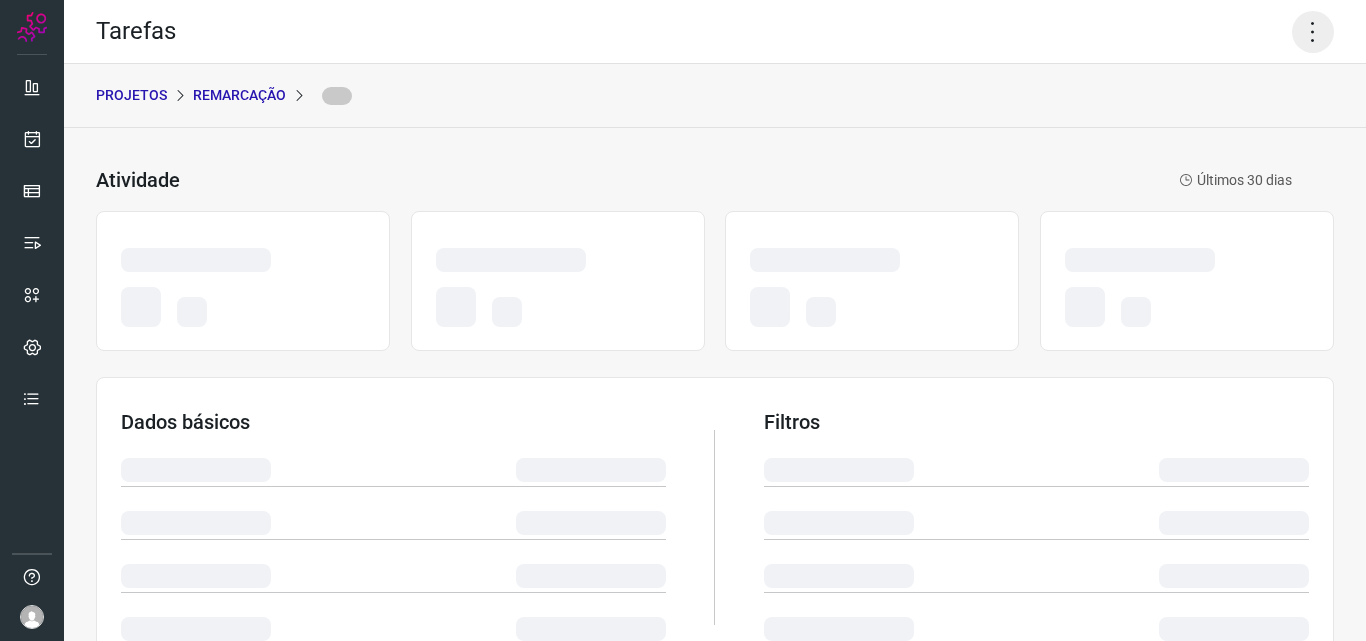 click 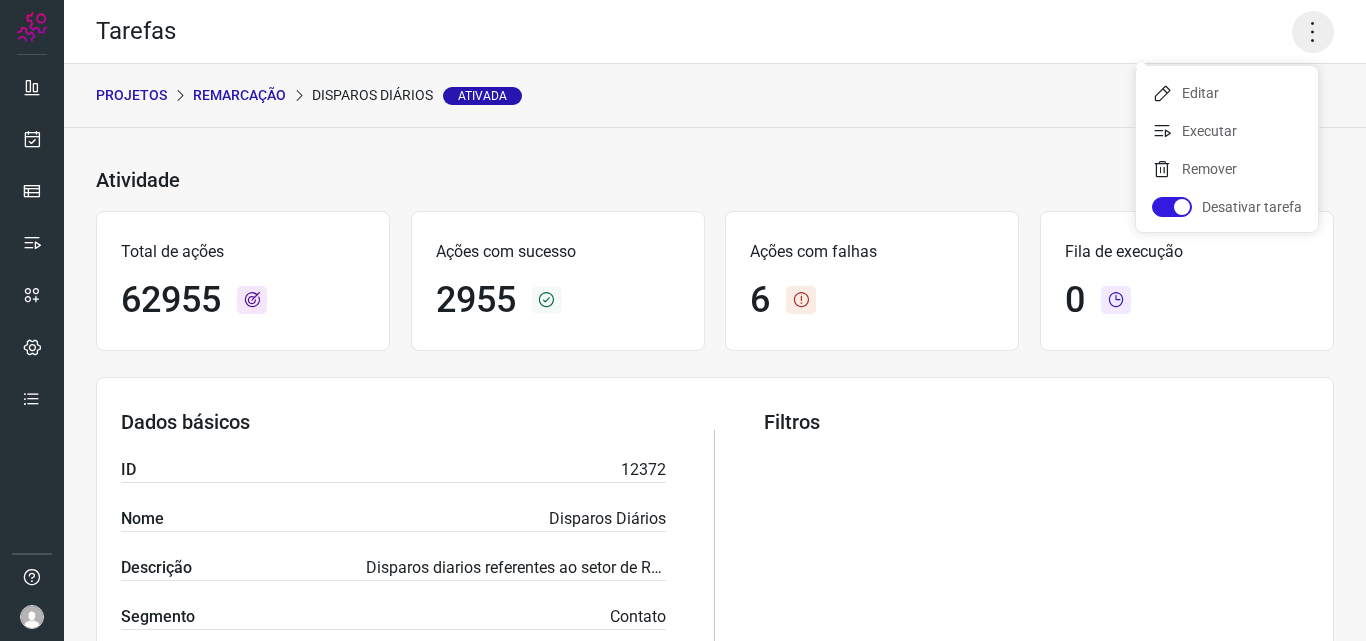 click 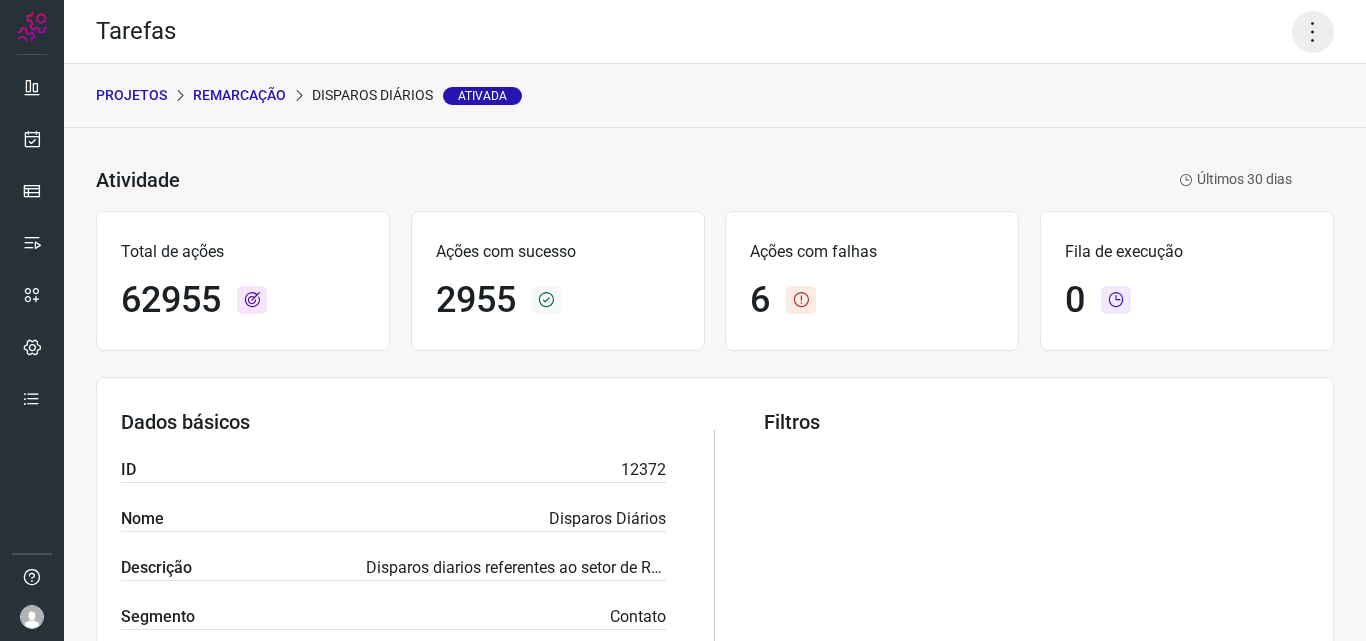 click 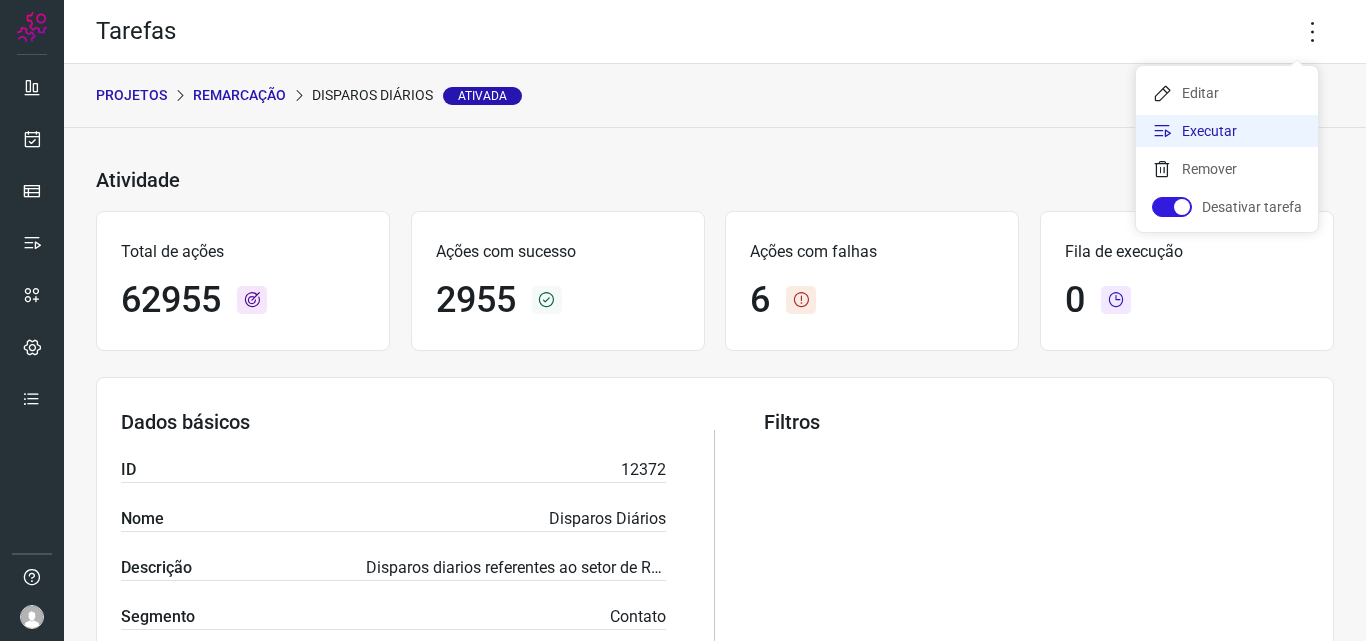 click on "Executar" 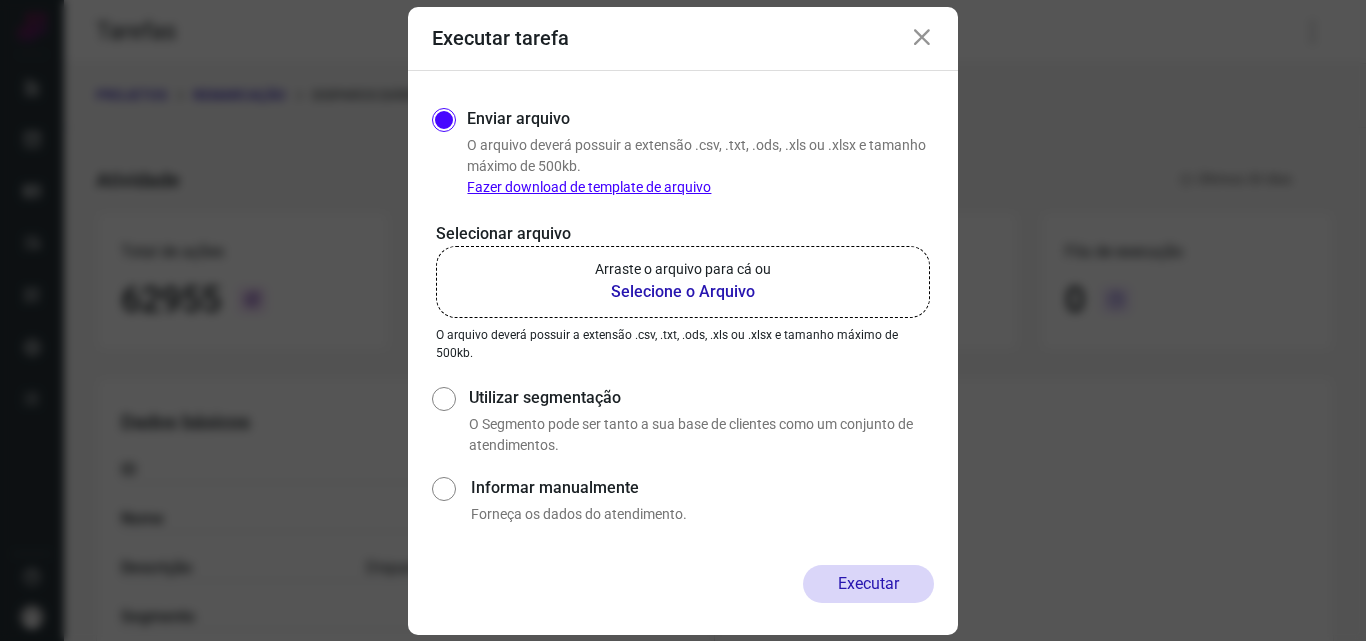 click on "Arraste o arquivo para cá ou" at bounding box center [683, 269] 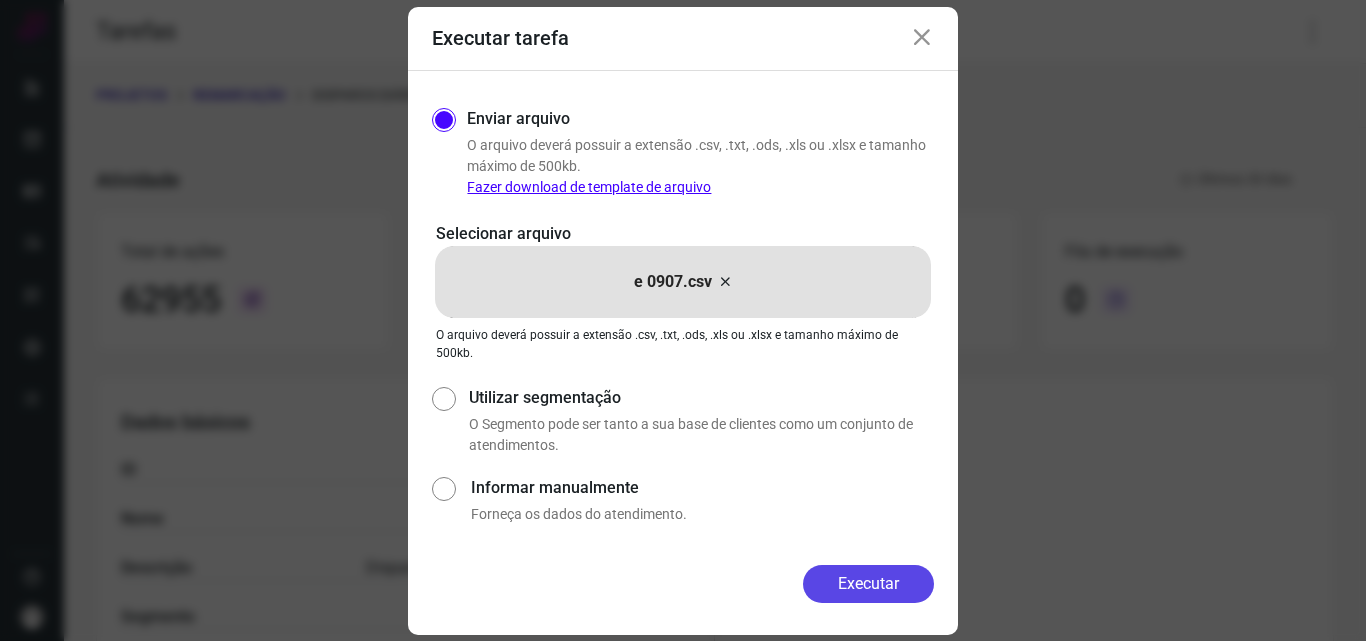 click on "Executar" at bounding box center [868, 584] 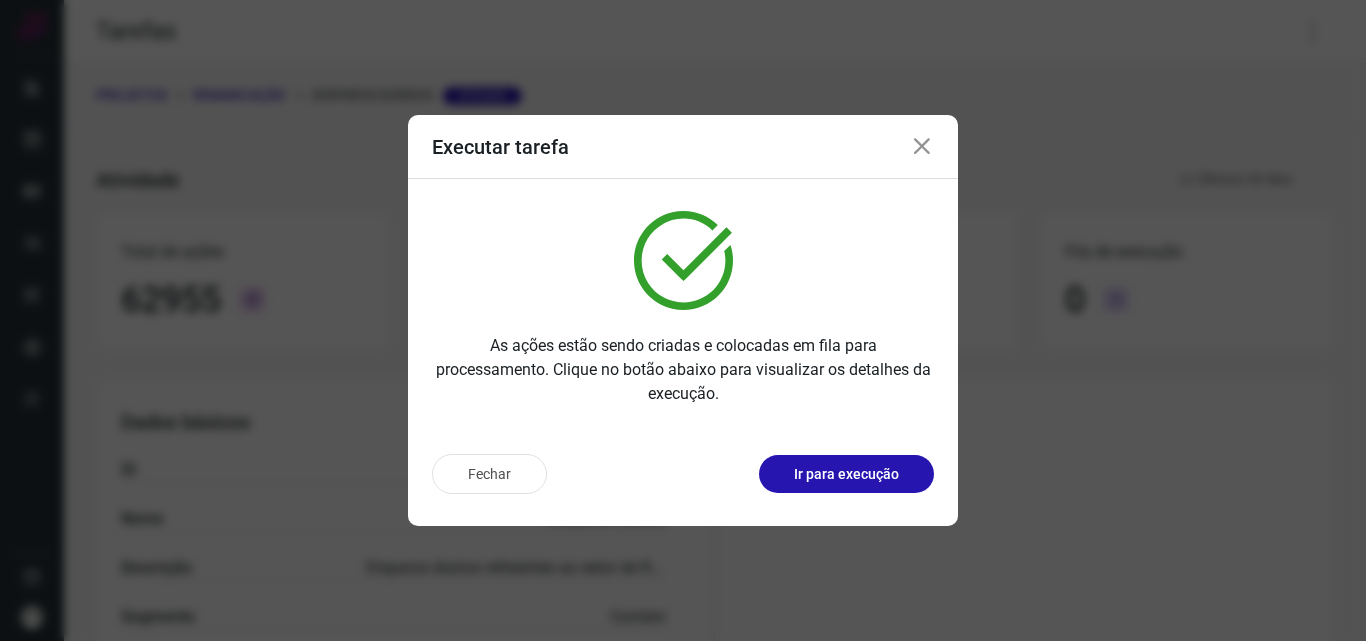 click on "Ir para execução" at bounding box center [846, 474] 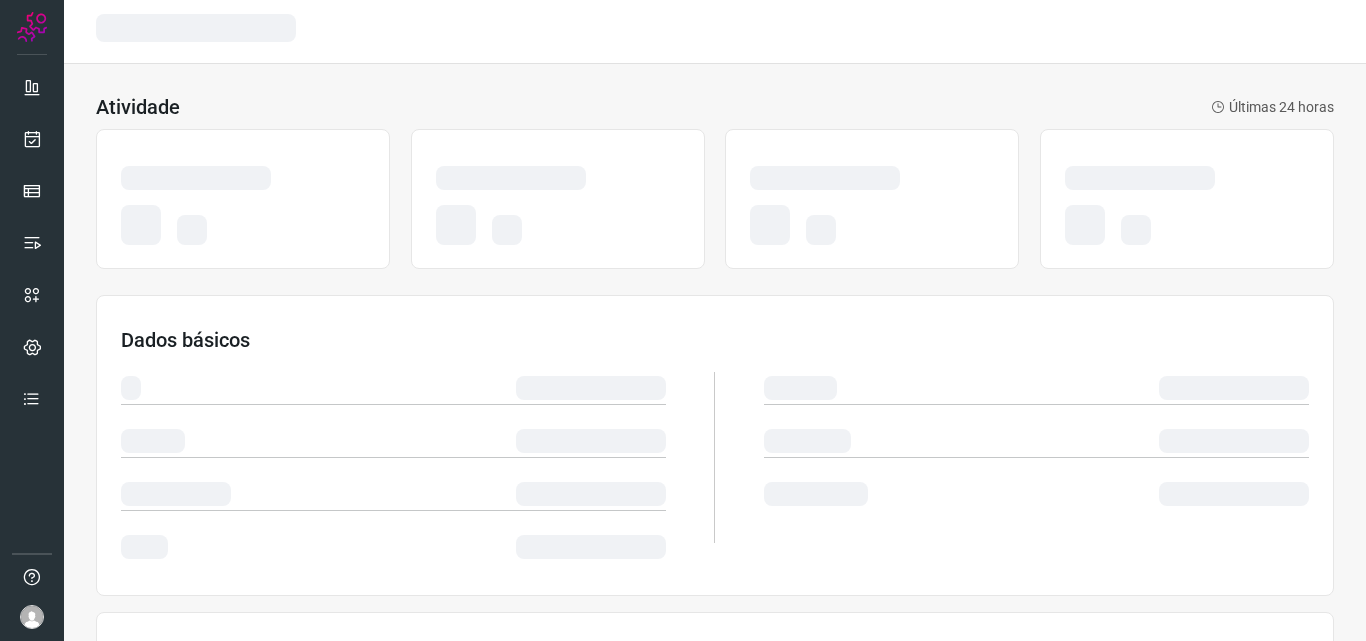 scroll, scrollTop: 0, scrollLeft: 0, axis: both 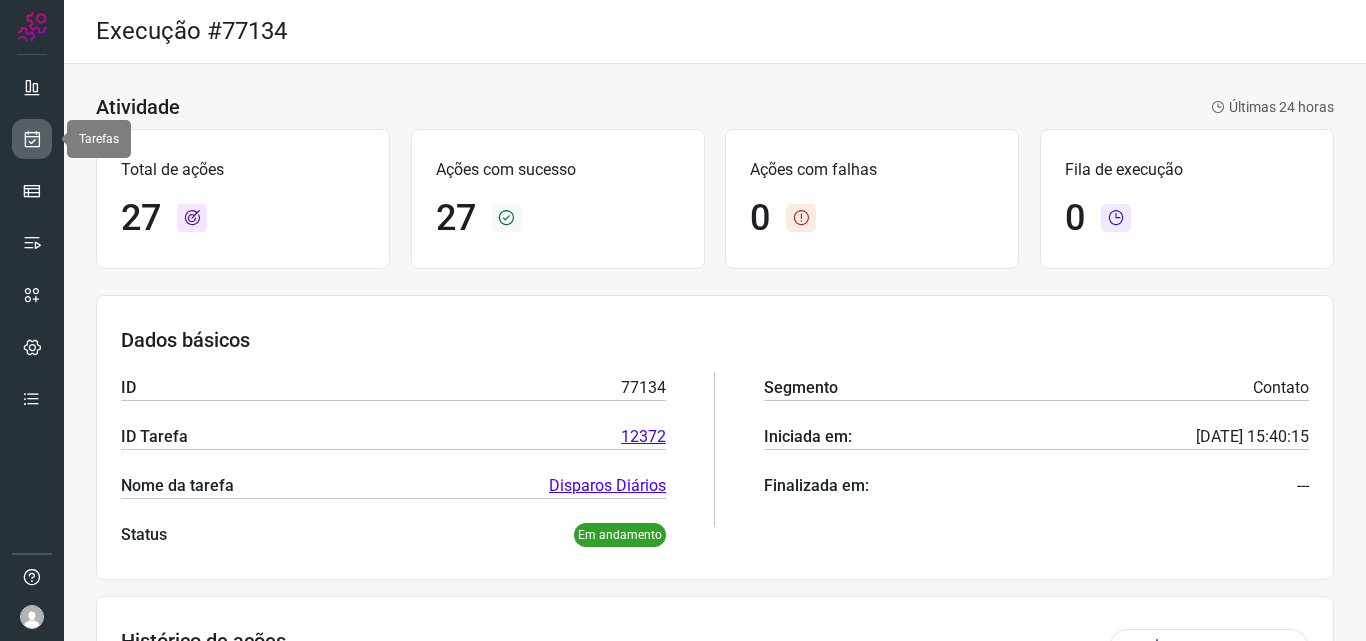 click at bounding box center [32, 139] 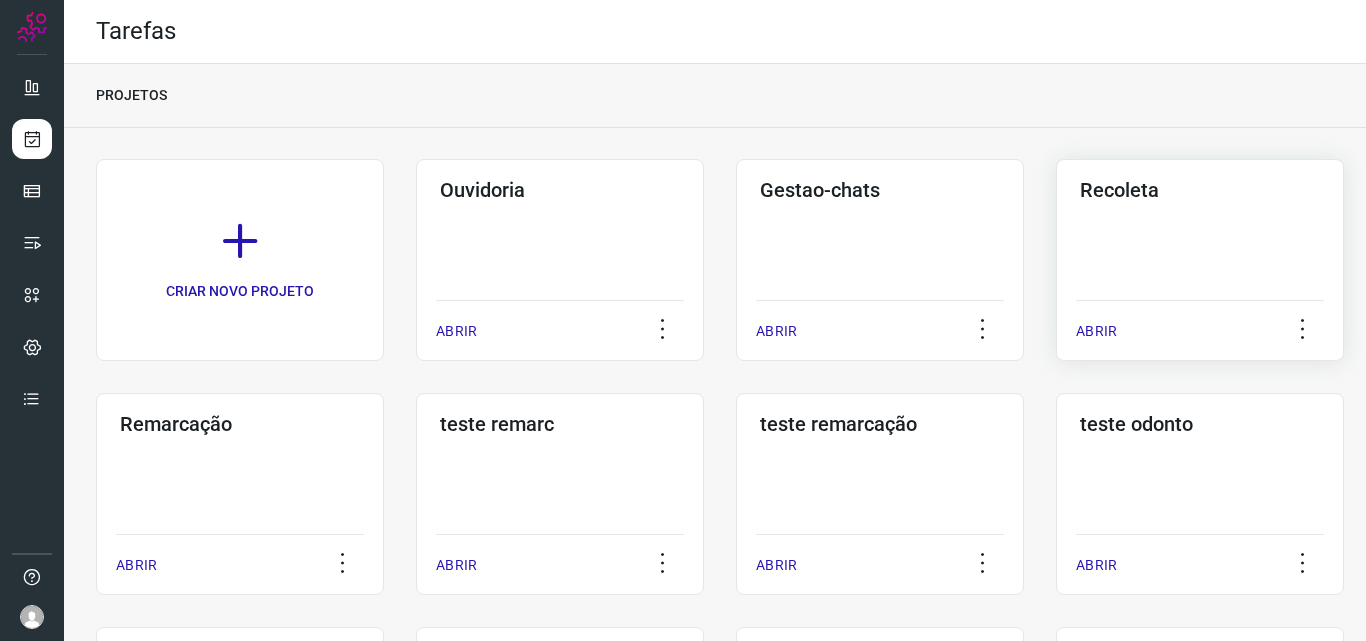 click on "Recoleta  ABRIR" 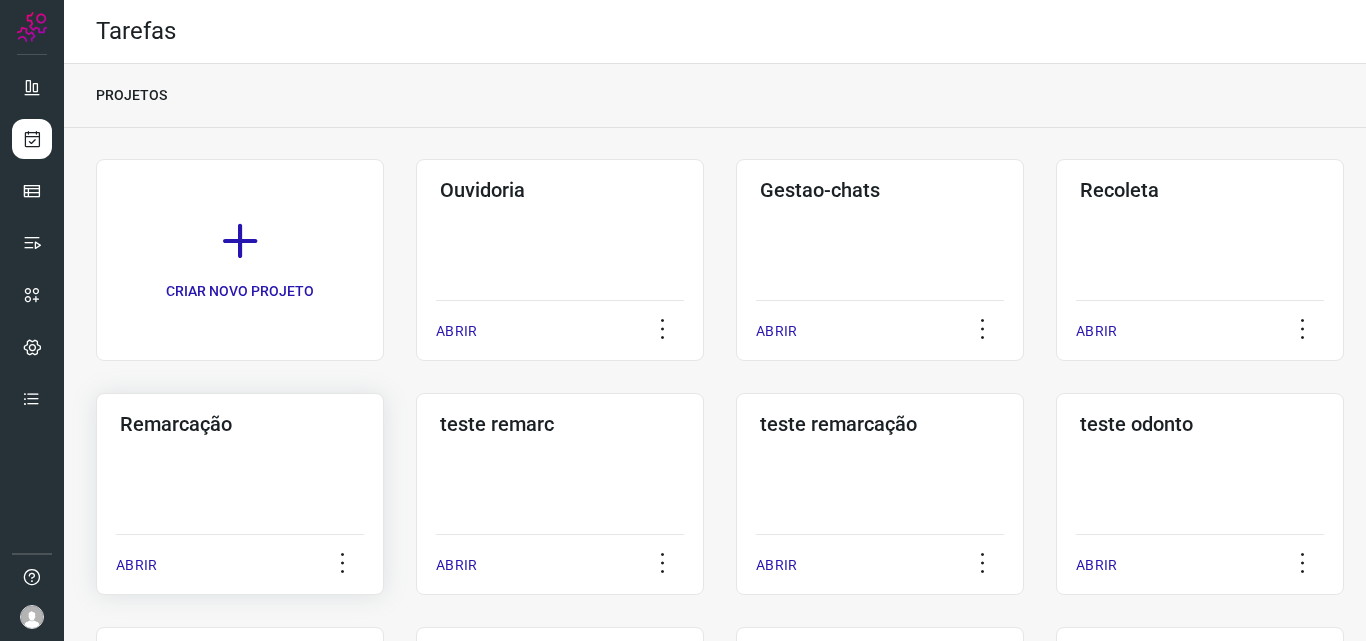 click on "Remarcação  ABRIR" 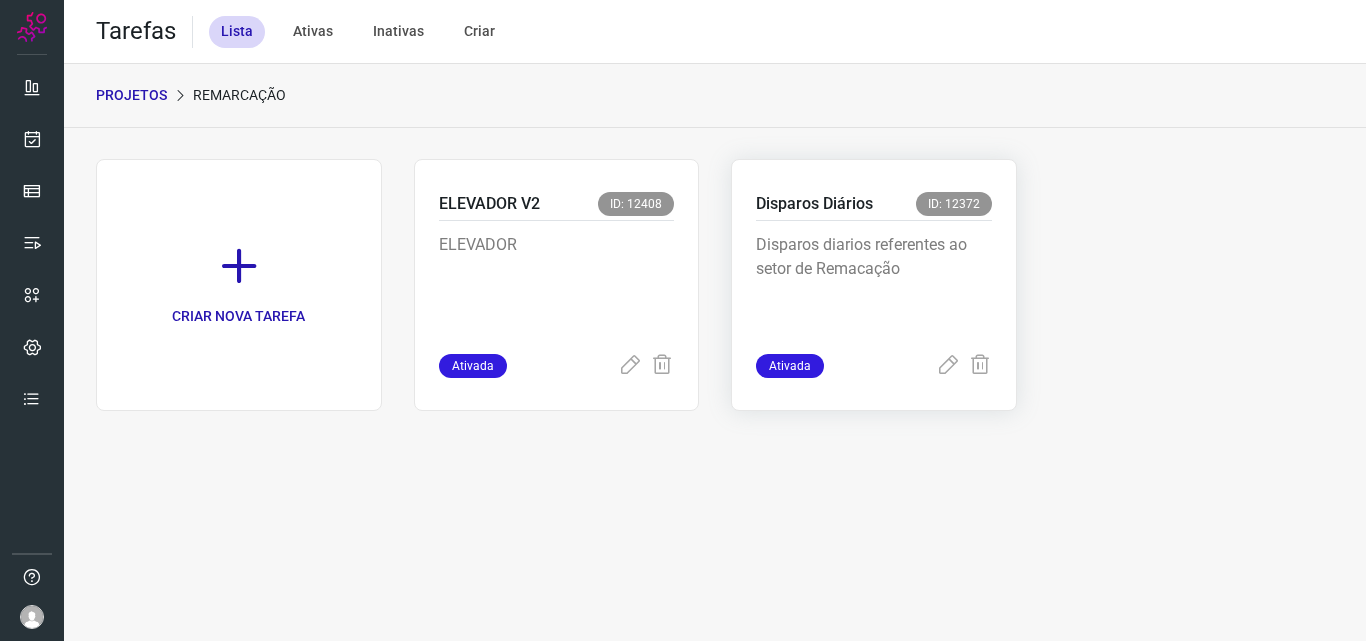 click on "Disparos Diários ID: 12372" at bounding box center [874, 206] 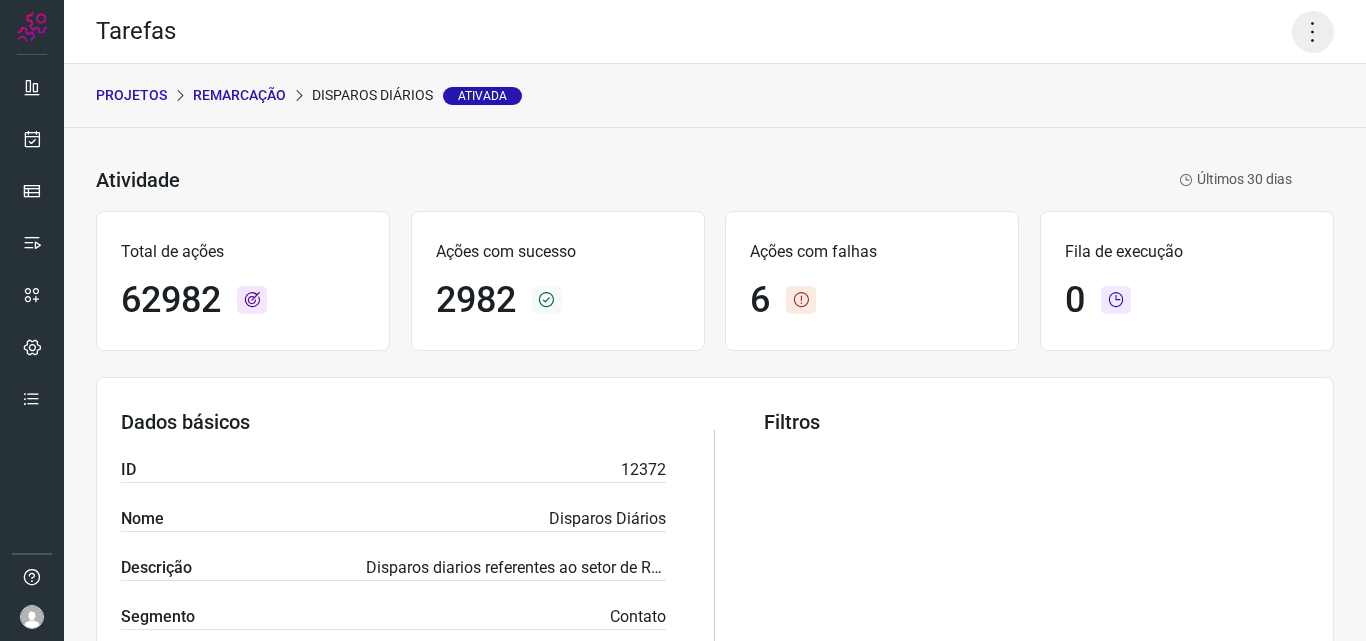 click 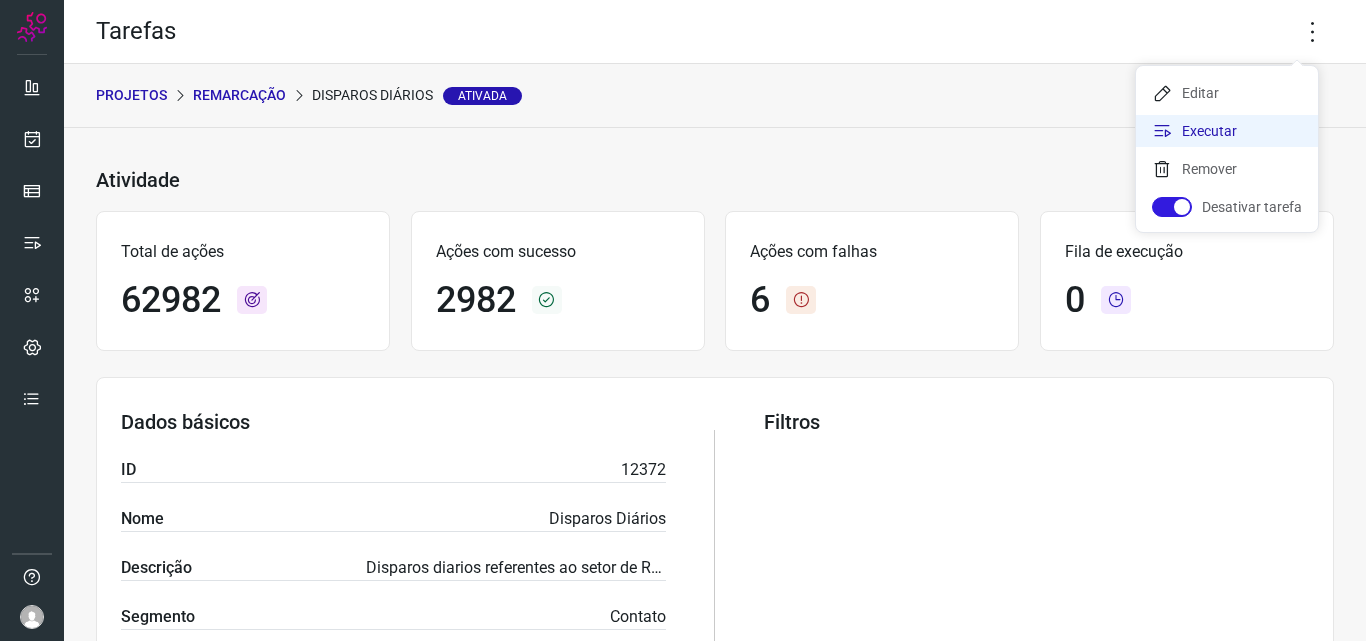 click on "Executar" 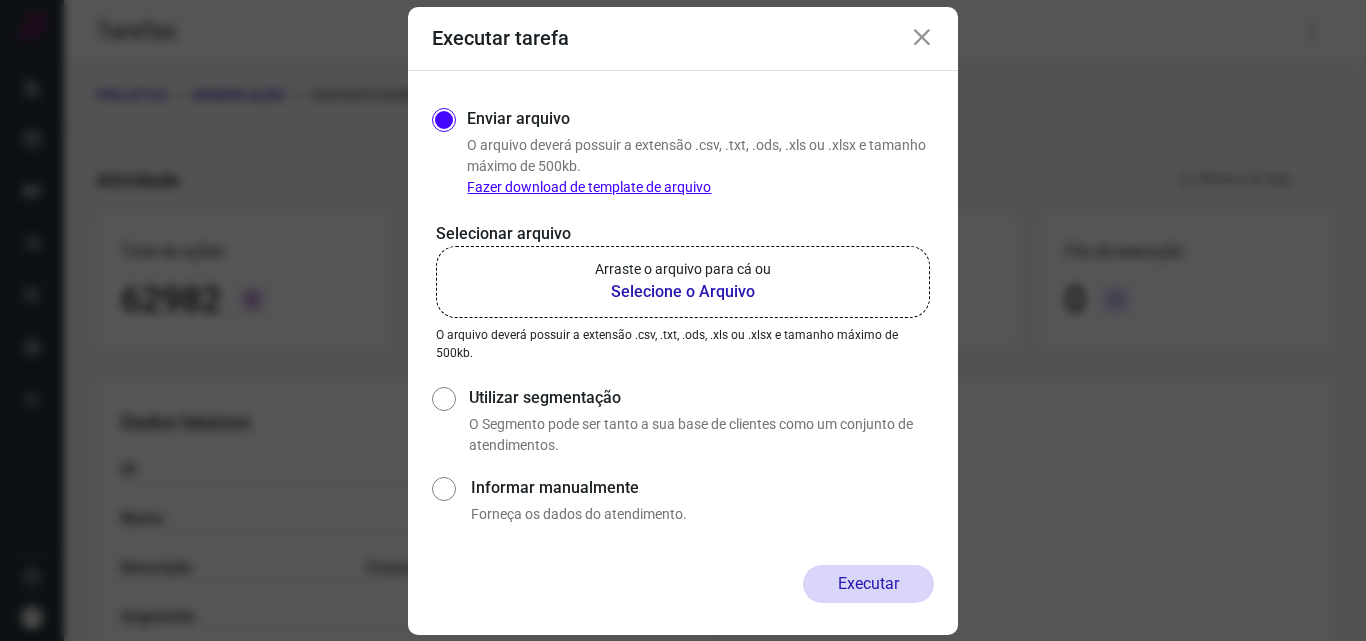 click on "Arraste o arquivo para cá ou Selecione o Arquivo" 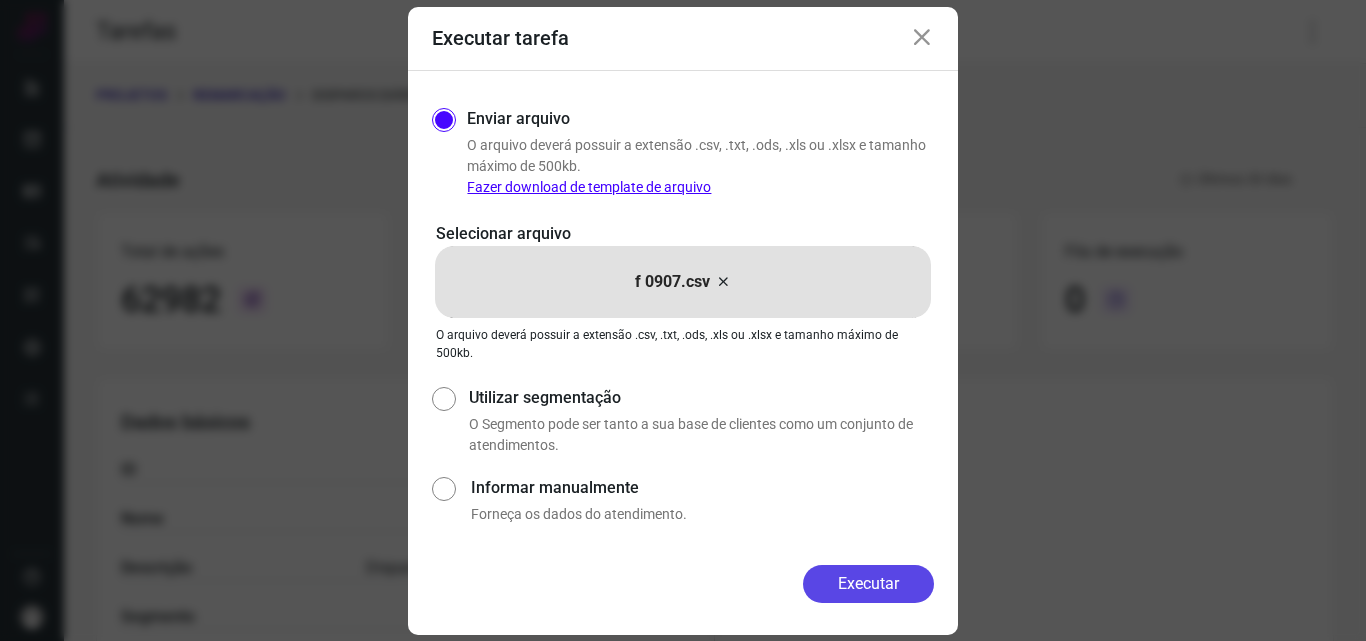 click on "Executar" at bounding box center (868, 584) 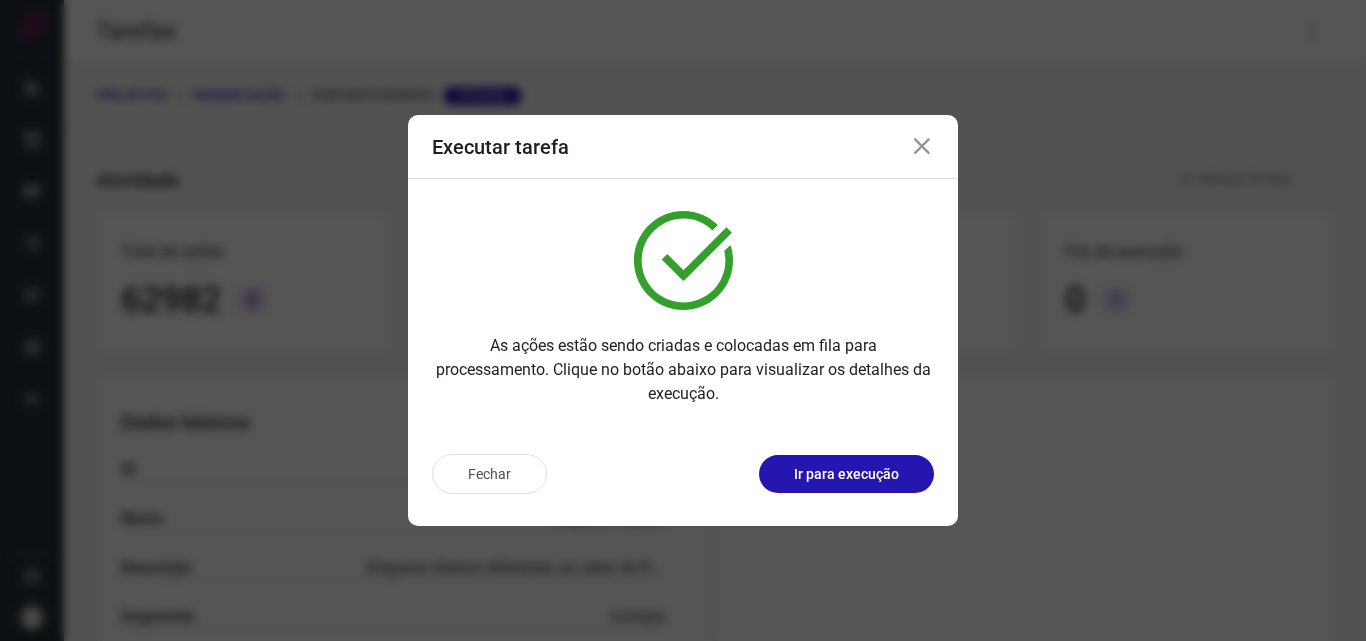 click on "Ir para execução" at bounding box center [846, 474] 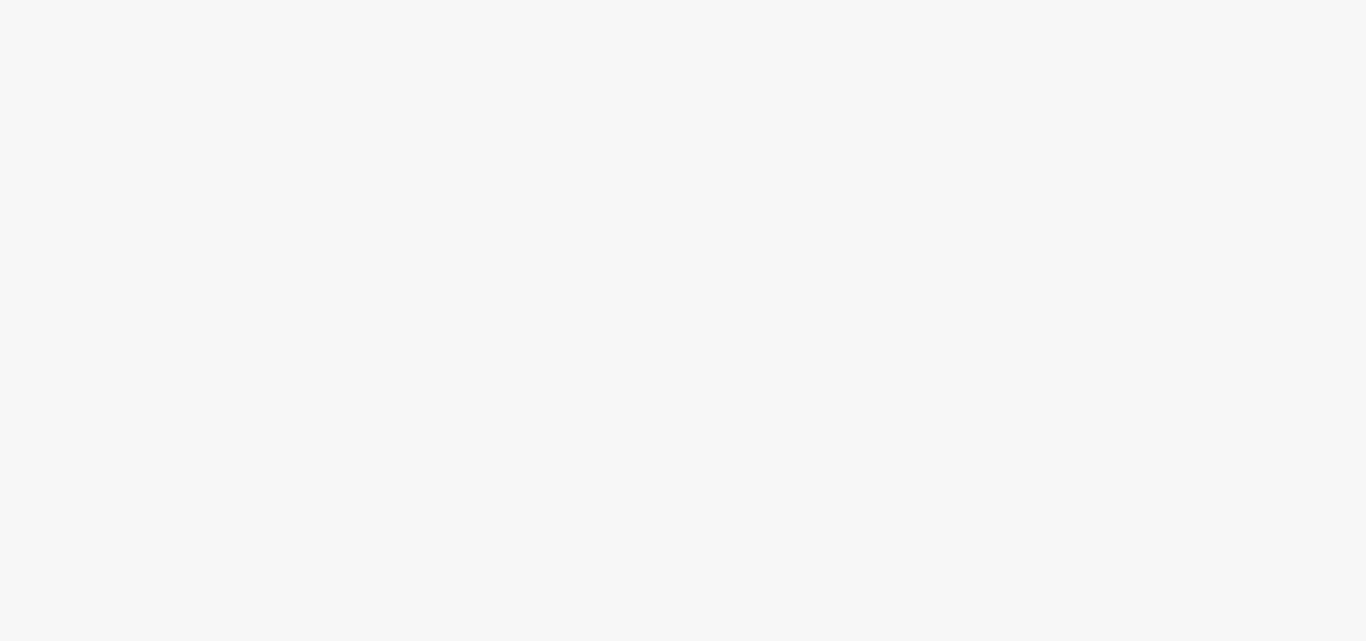scroll, scrollTop: 0, scrollLeft: 0, axis: both 